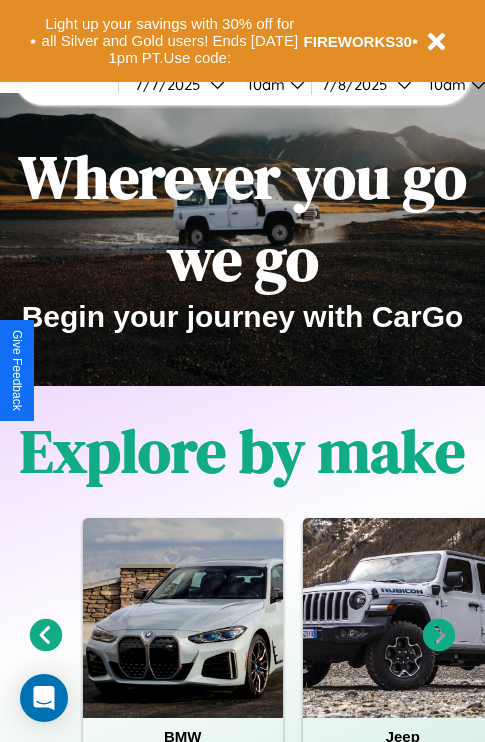 scroll, scrollTop: 0, scrollLeft: 0, axis: both 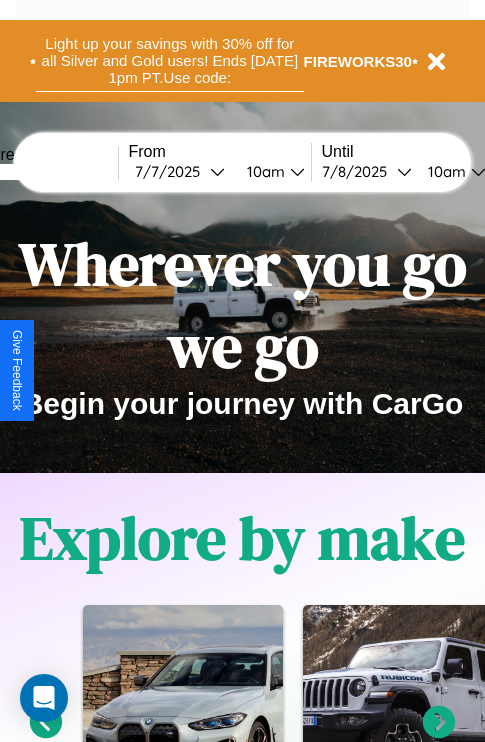 click on "Light up your savings with 30% off for all Silver and Gold users! Ends [DATE] 1pm PT.  Use code:" at bounding box center (170, 61) 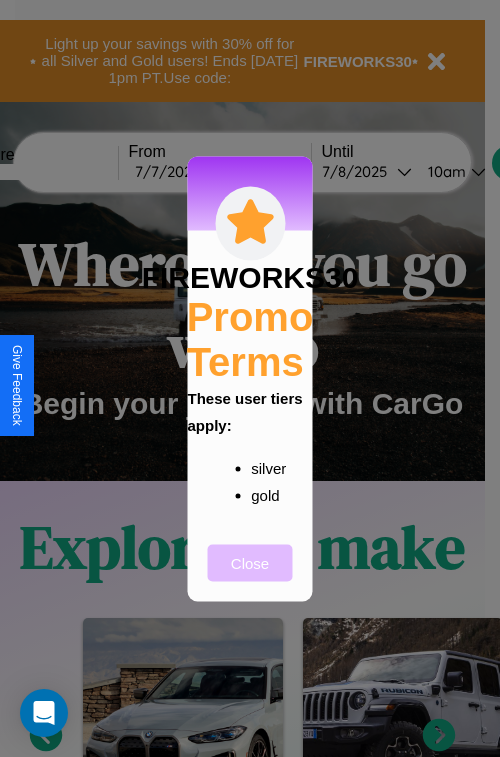 click on "Close" at bounding box center (250, 562) 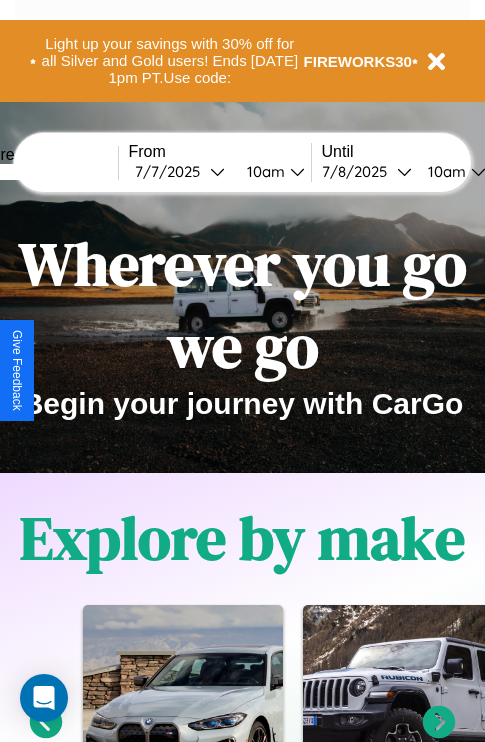 click at bounding box center [43, 172] 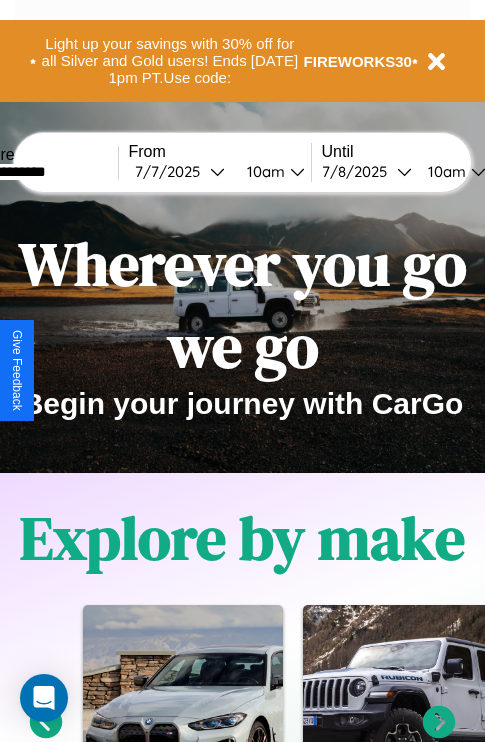type on "**********" 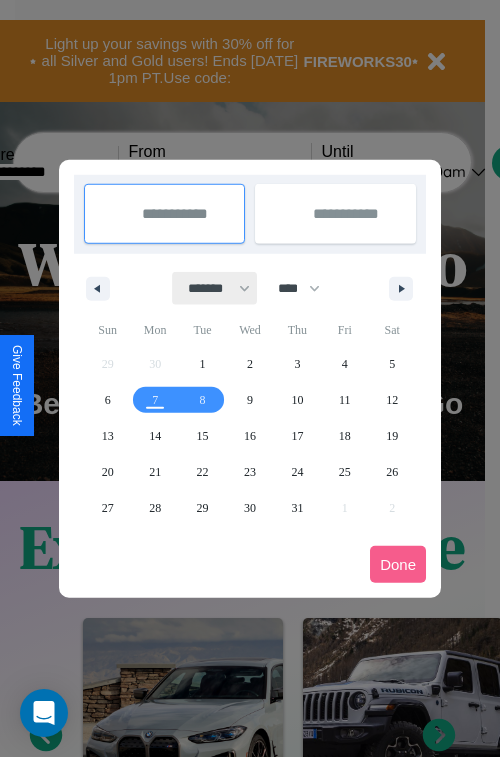 click on "******* ******** ***** ***** *** **** **** ****** ********* ******* ******** ********" at bounding box center [215, 288] 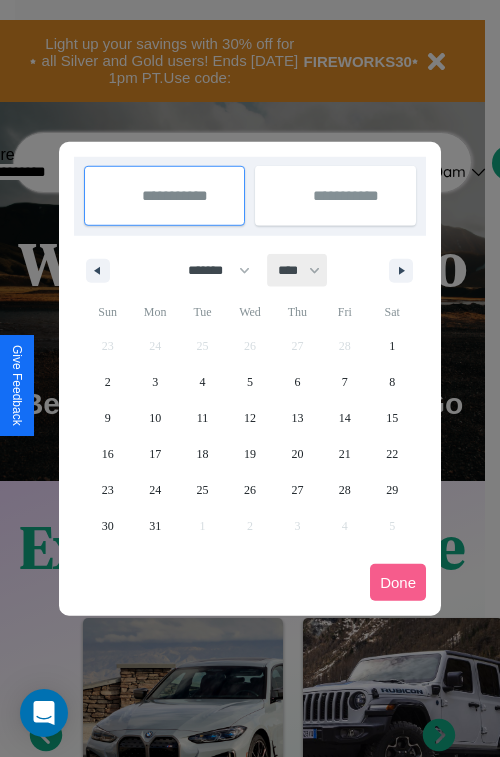 click on "**** **** **** **** **** **** **** **** **** **** **** **** **** **** **** **** **** **** **** **** **** **** **** **** **** **** **** **** **** **** **** **** **** **** **** **** **** **** **** **** **** **** **** **** **** **** **** **** **** **** **** **** **** **** **** **** **** **** **** **** **** **** **** **** **** **** **** **** **** **** **** **** **** **** **** **** **** **** **** **** **** **** **** **** **** **** **** **** **** **** **** **** **** **** **** **** **** **** **** **** **** **** **** **** **** **** **** **** **** **** **** **** **** **** **** **** **** **** **** **** ****" at bounding box center [298, 270] 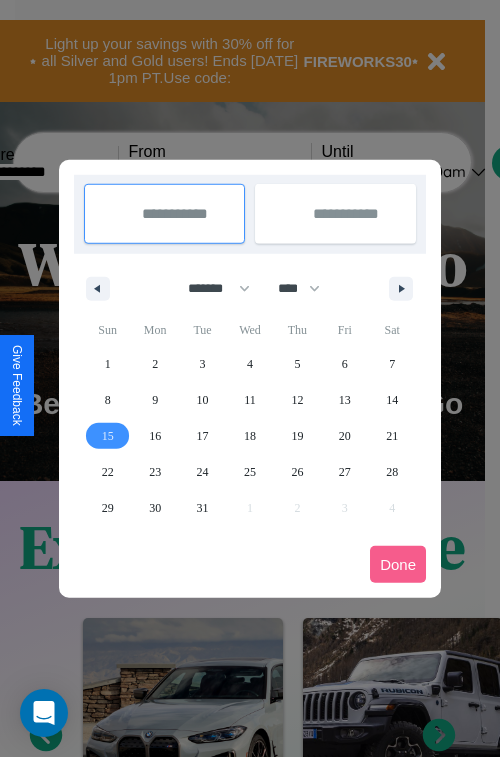 click on "15" at bounding box center [108, 436] 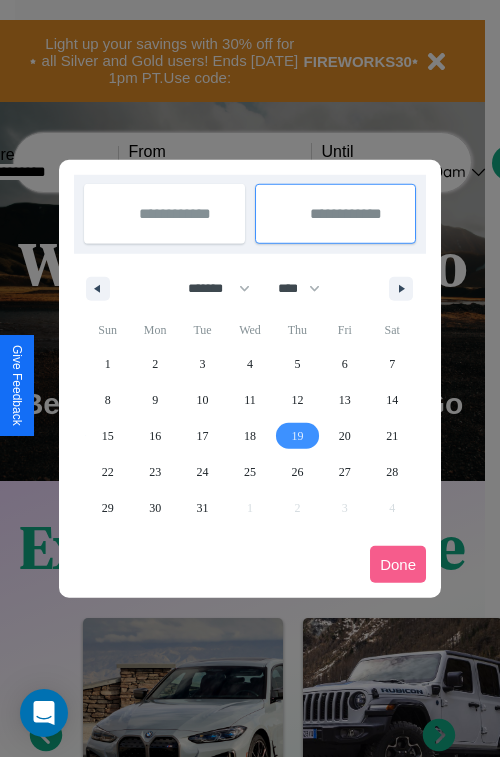click on "19" at bounding box center (297, 436) 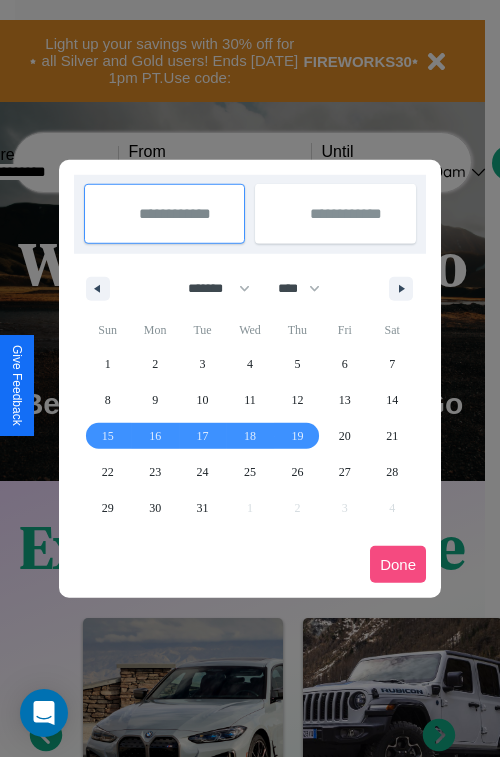 click on "Done" at bounding box center [398, 564] 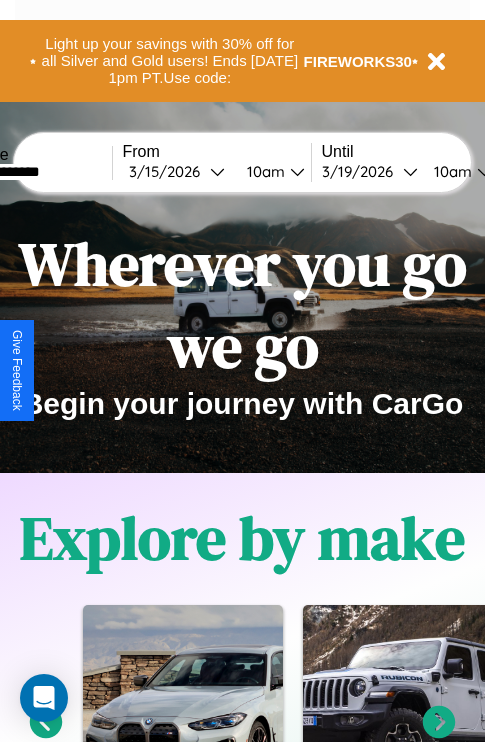 scroll, scrollTop: 0, scrollLeft: 74, axis: horizontal 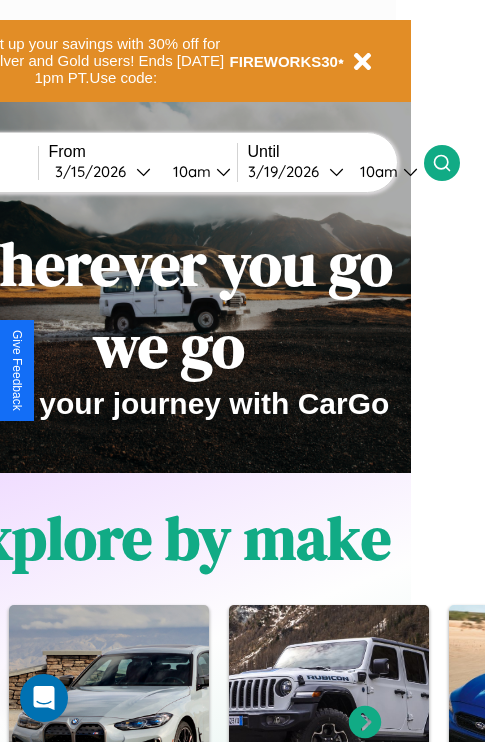 click 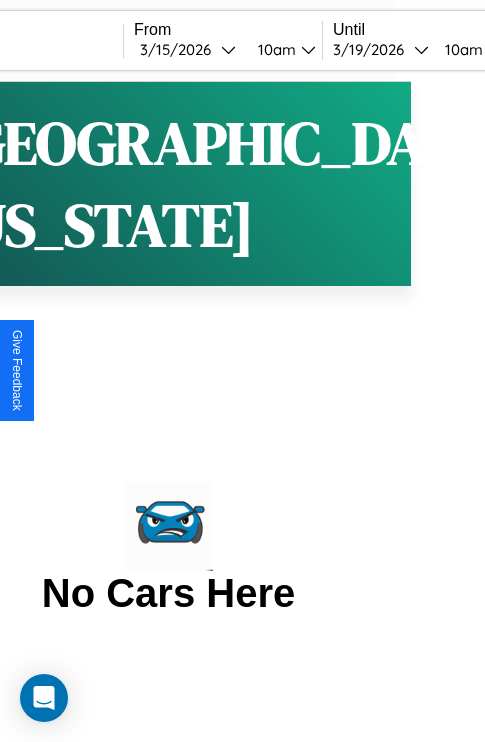 scroll, scrollTop: 0, scrollLeft: 0, axis: both 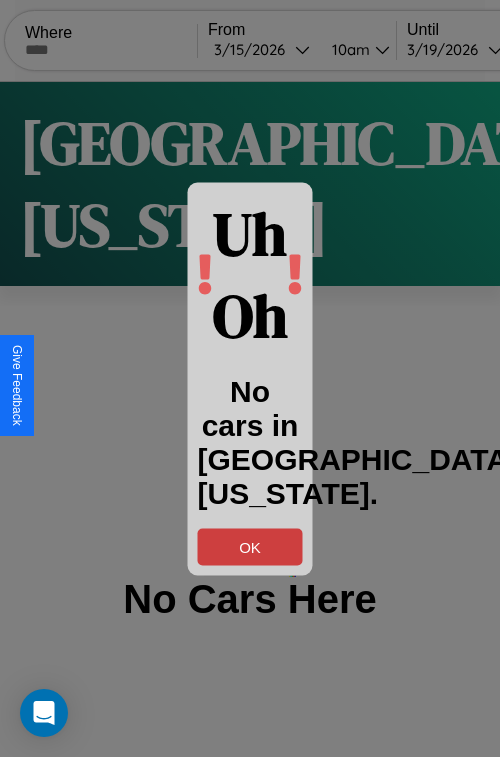 click on "OK" at bounding box center (250, 546) 